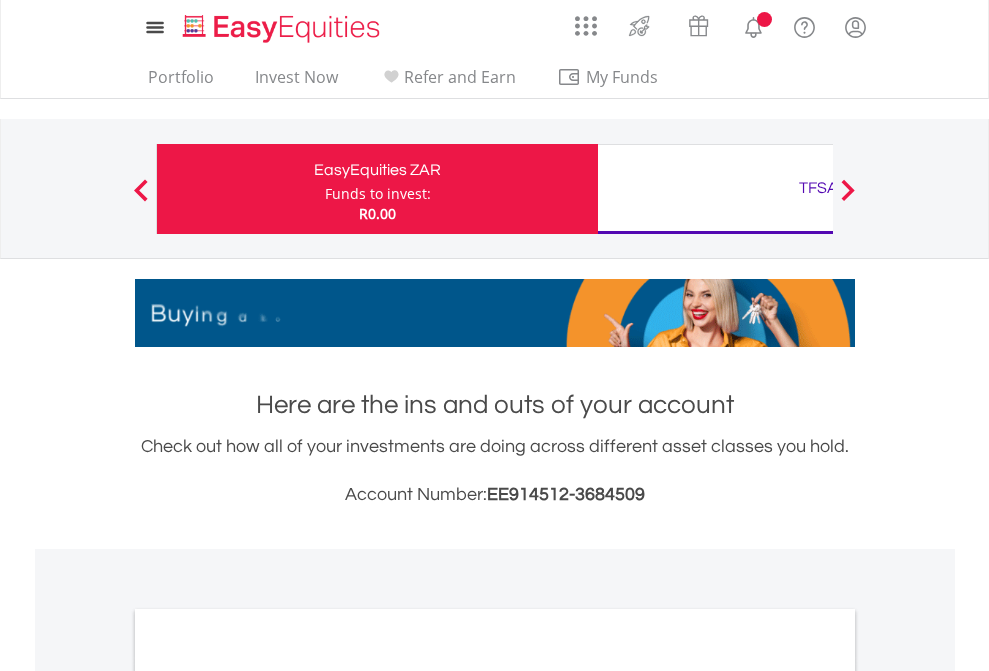 scroll, scrollTop: 0, scrollLeft: 0, axis: both 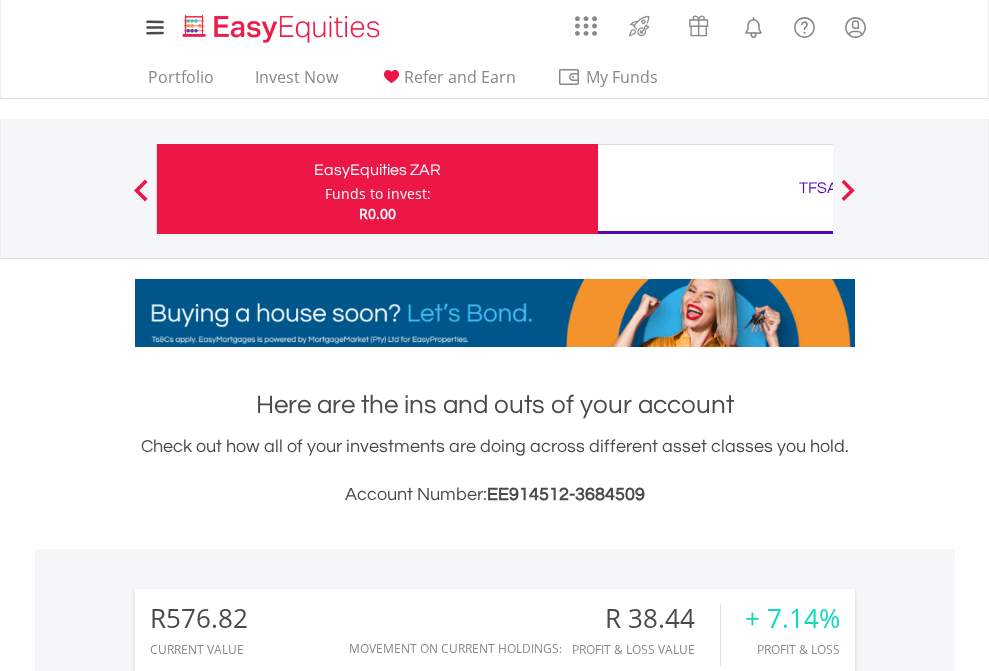 click on "Funds to invest:" at bounding box center (378, 194) 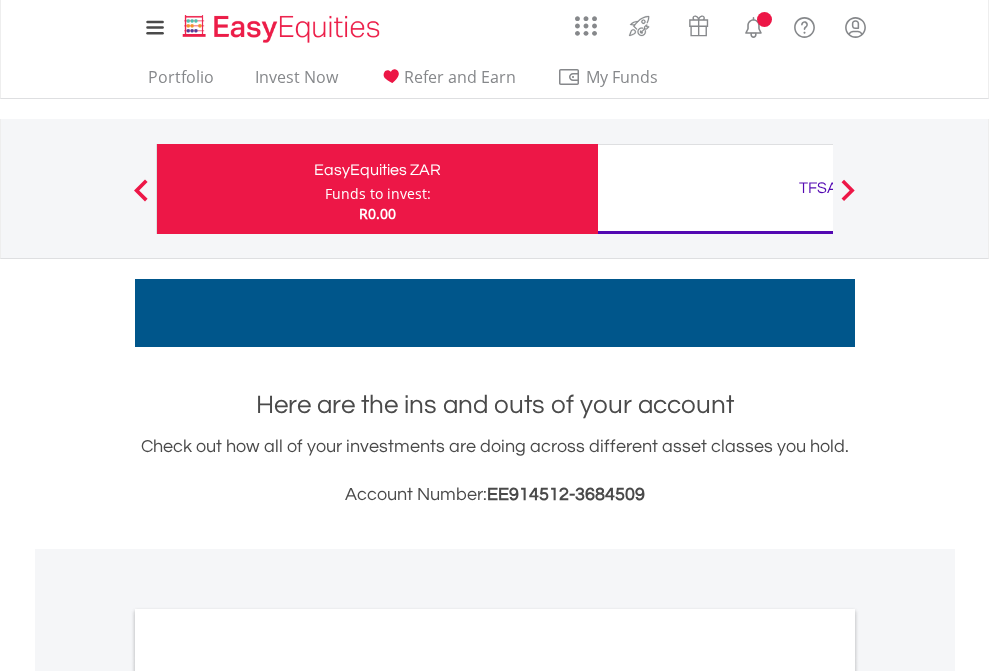 scroll, scrollTop: 0, scrollLeft: 0, axis: both 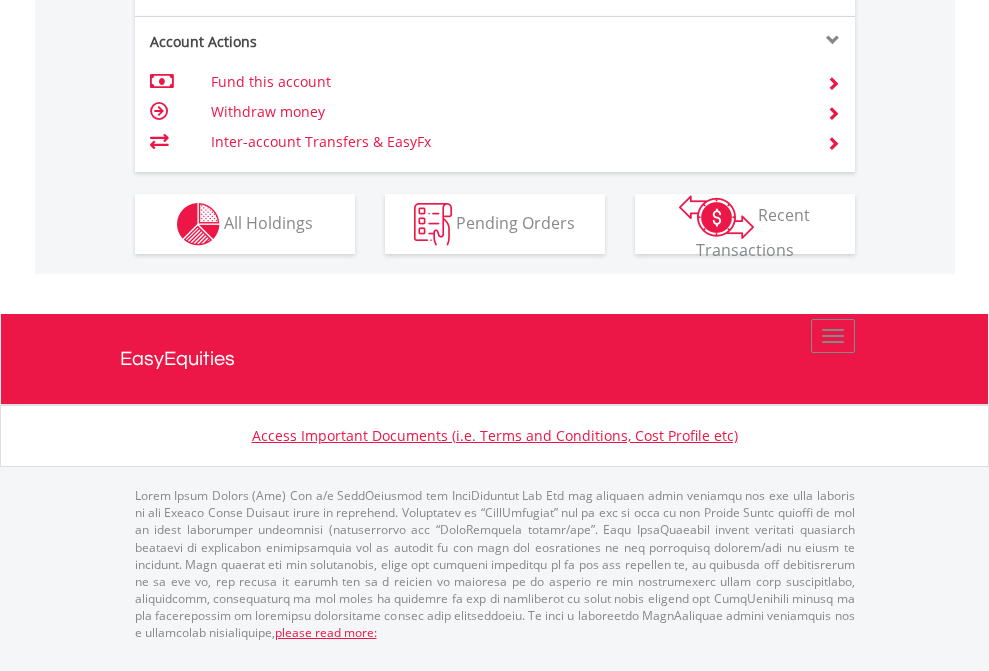 click on "Investment types" at bounding box center (706, -337) 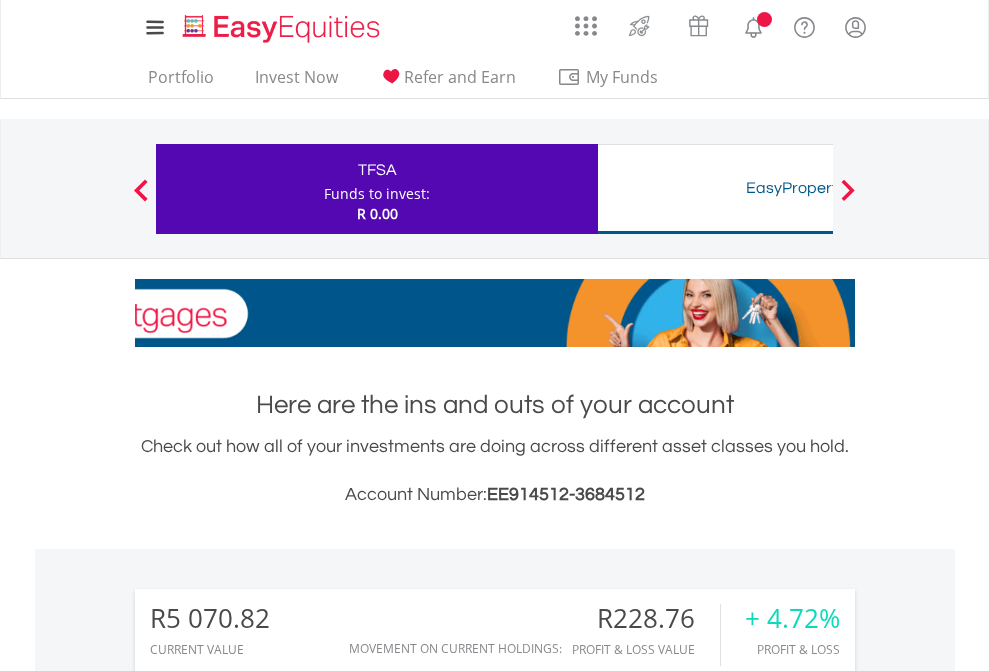 scroll, scrollTop: 0, scrollLeft: 0, axis: both 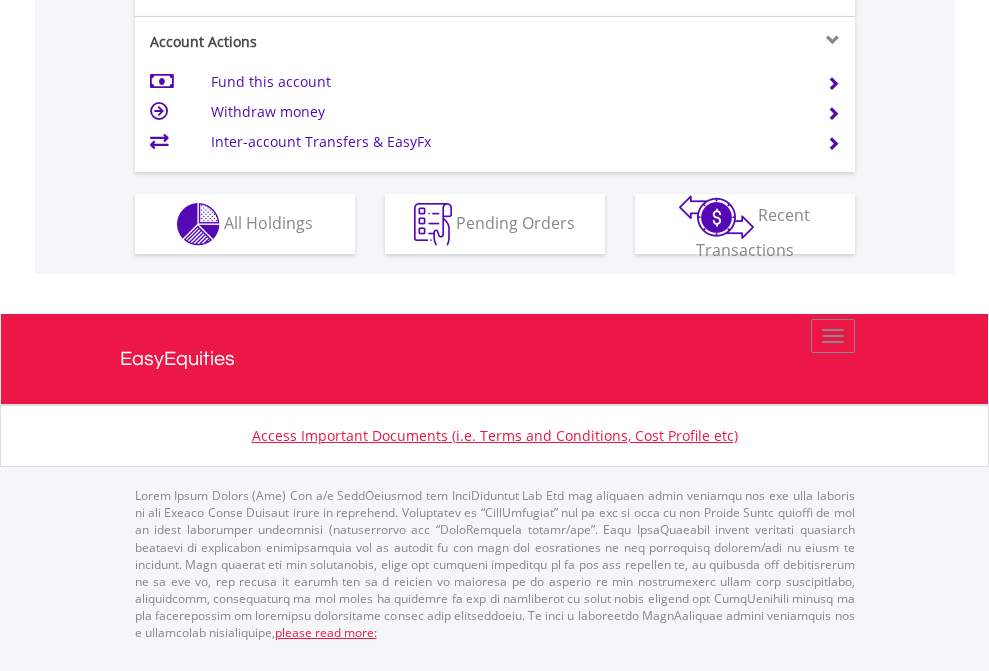 click on "Investment types" at bounding box center [706, -337] 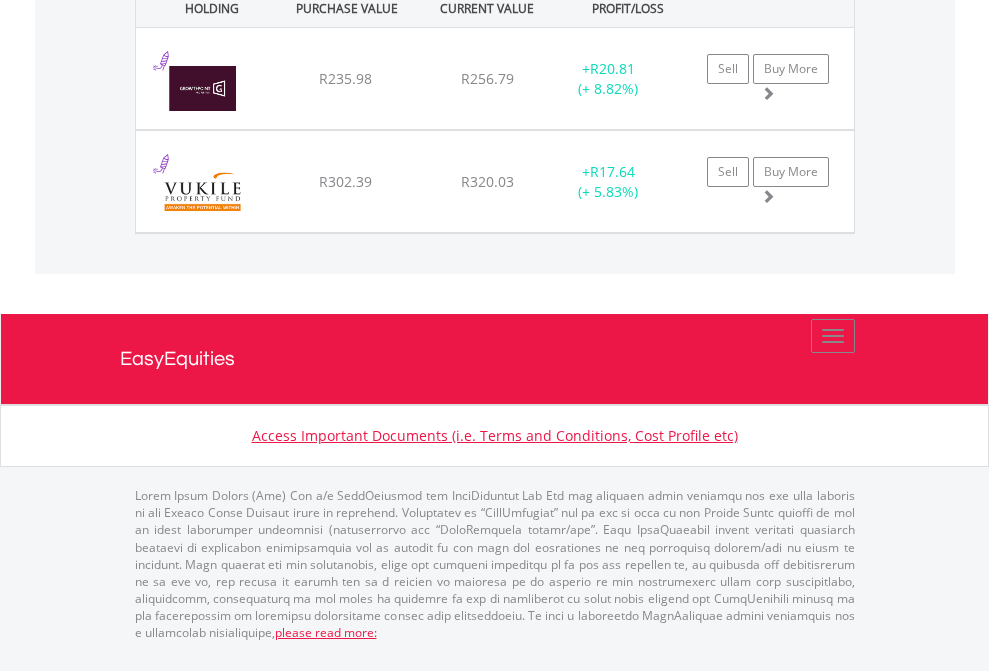 scroll, scrollTop: 2225, scrollLeft: 0, axis: vertical 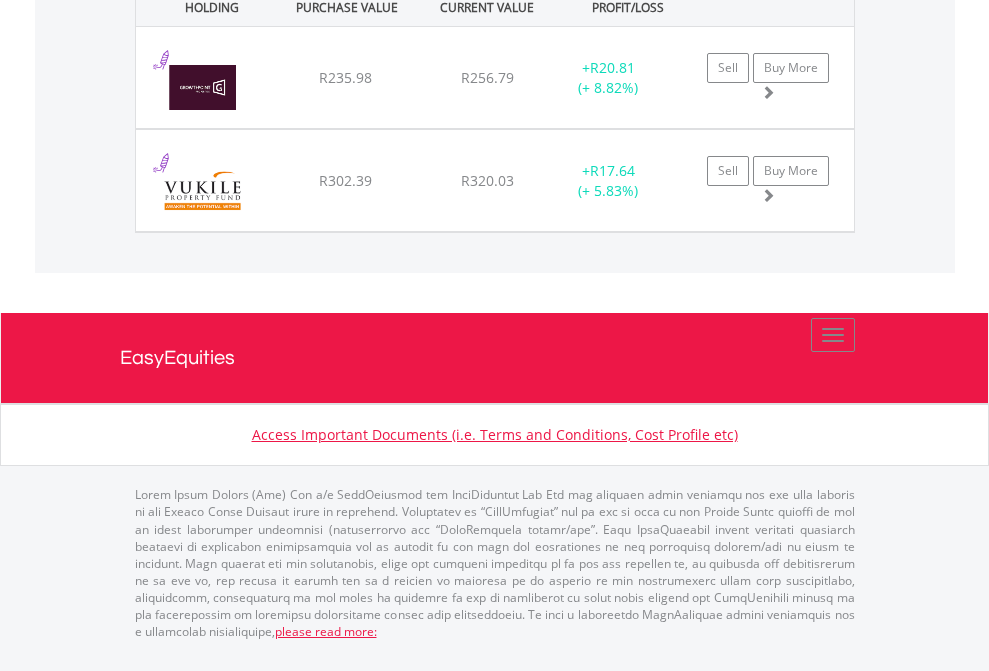 click on "TFSA" at bounding box center (818, -1442) 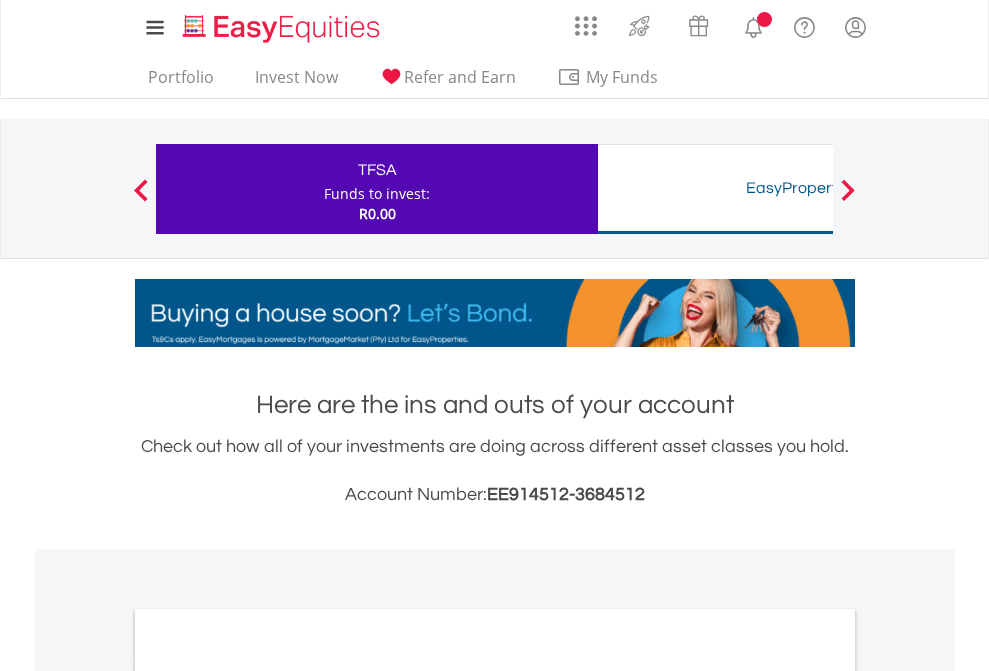 scroll, scrollTop: 1202, scrollLeft: 0, axis: vertical 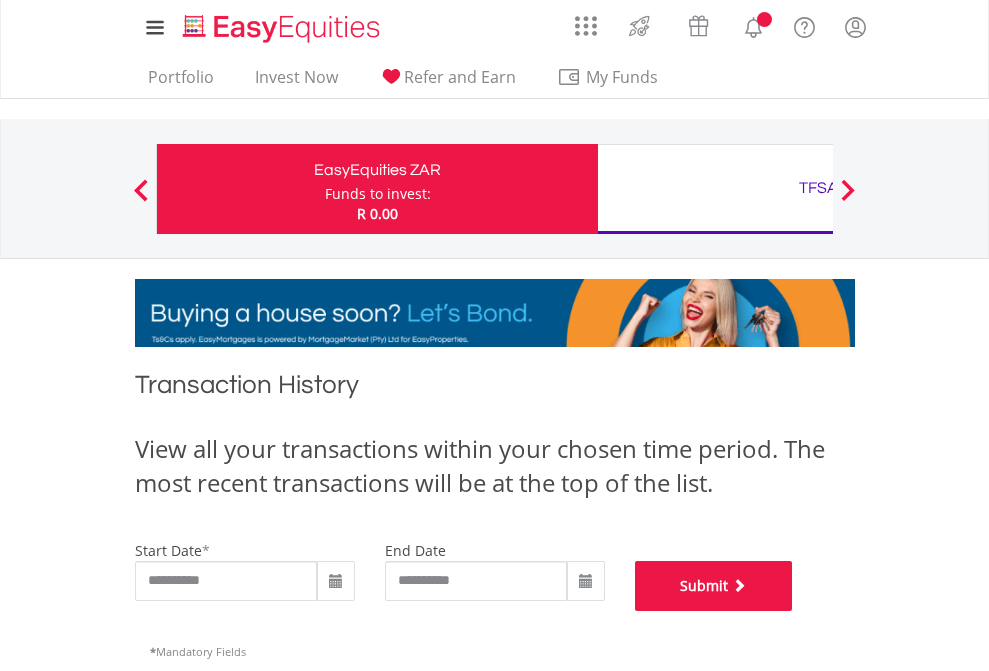 click on "Submit" at bounding box center (714, 586) 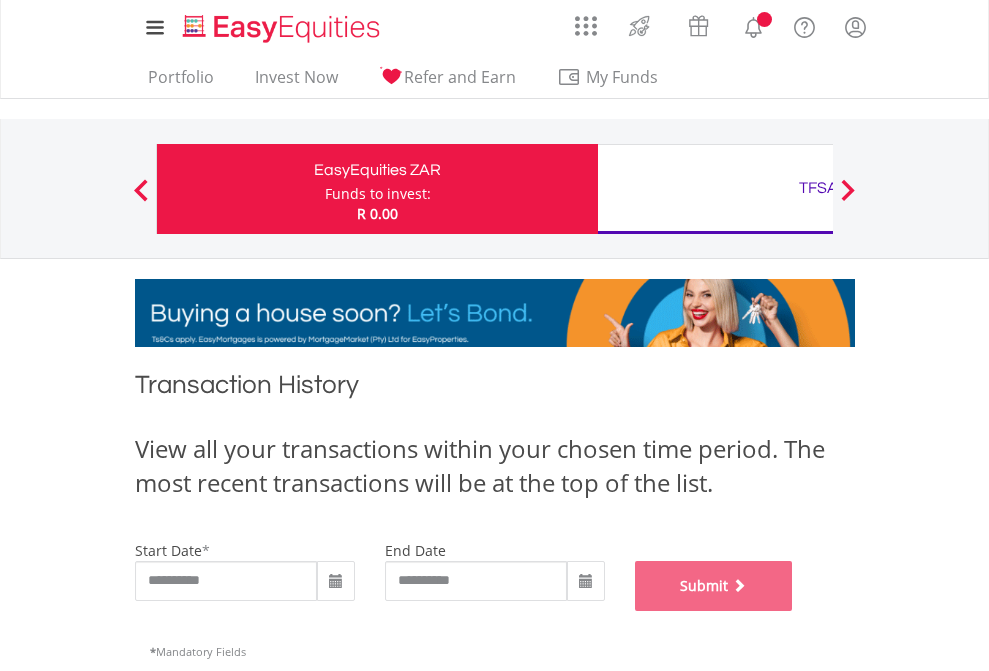scroll, scrollTop: 811, scrollLeft: 0, axis: vertical 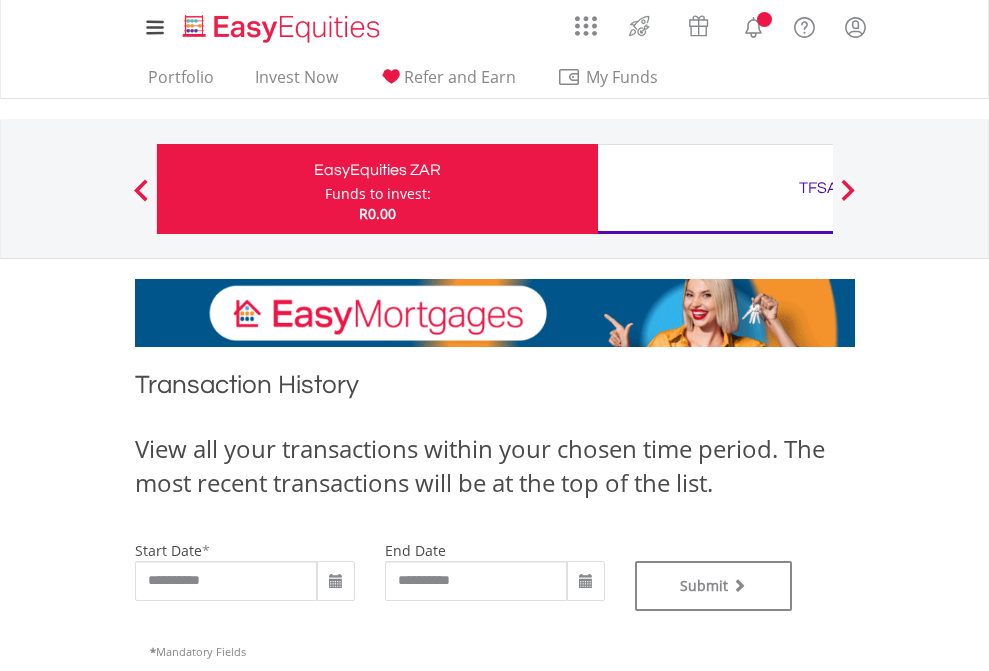 click on "TFSA" at bounding box center (818, 188) 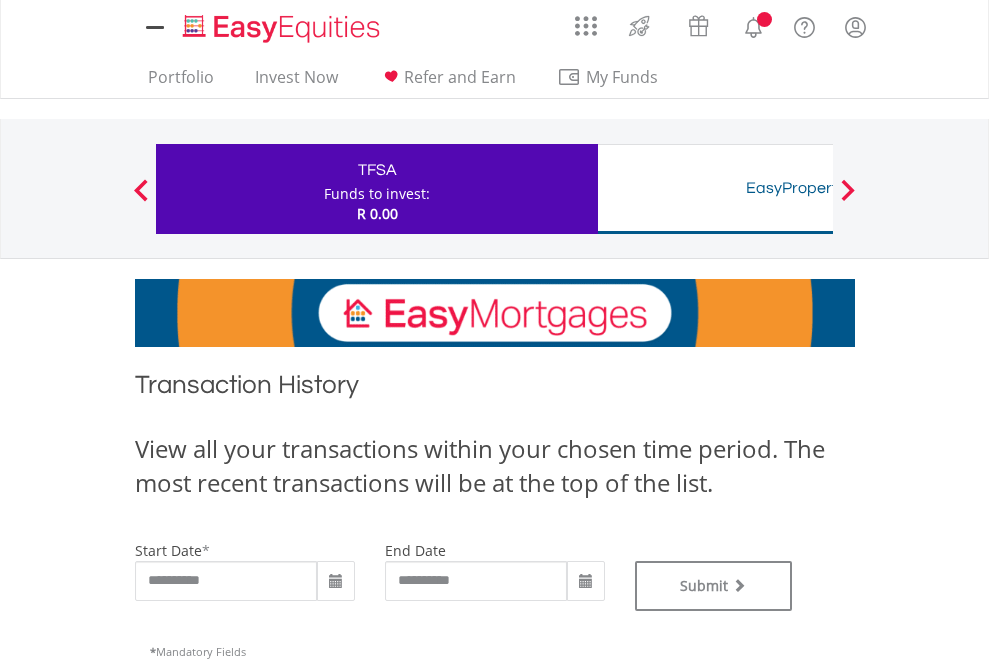 scroll, scrollTop: 0, scrollLeft: 0, axis: both 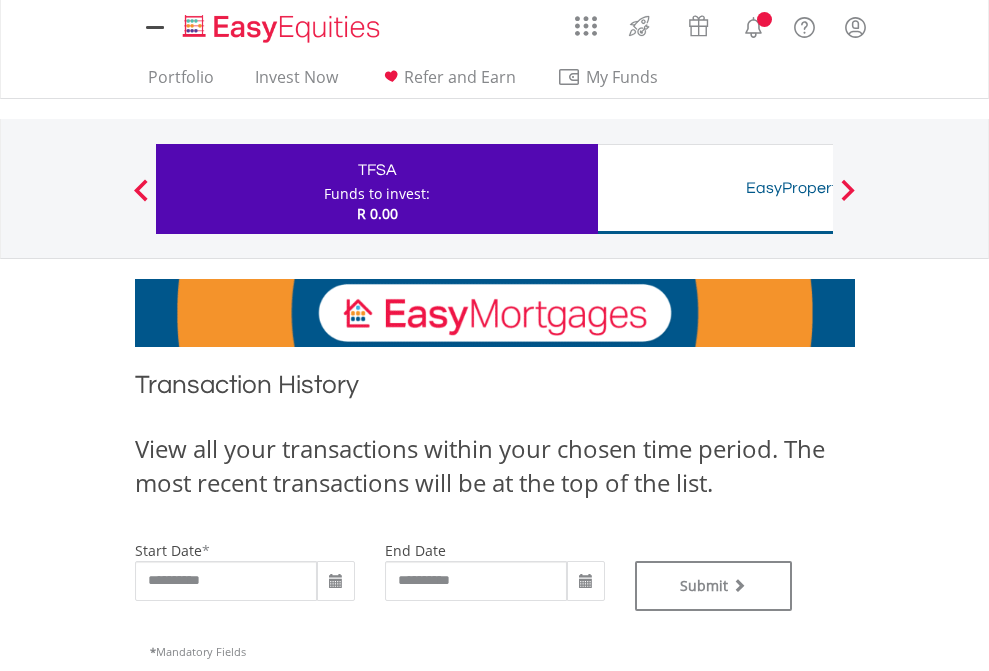 type on "**********" 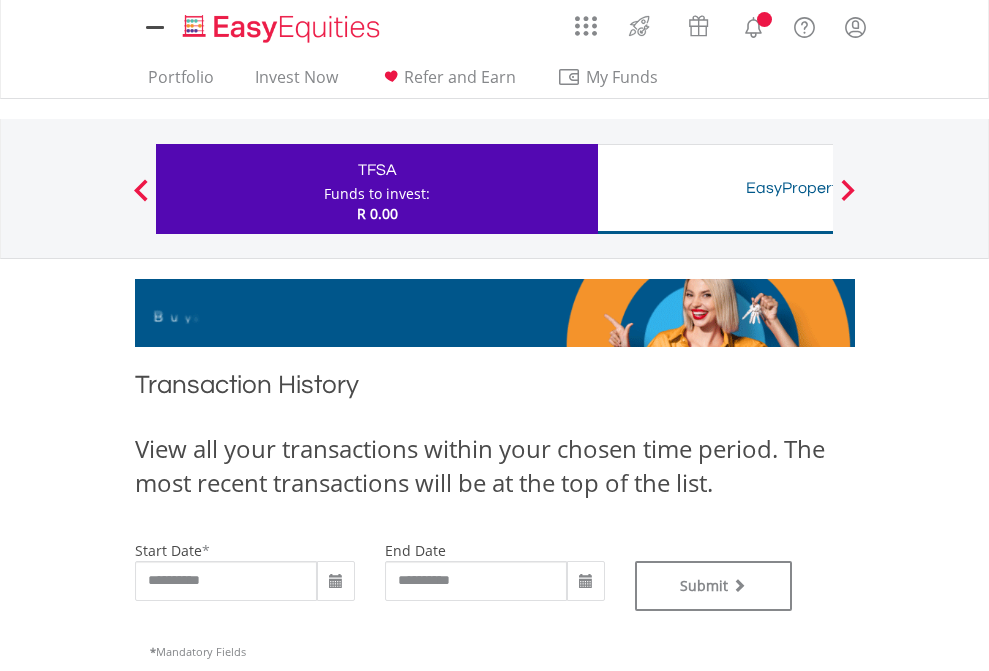 type on "**********" 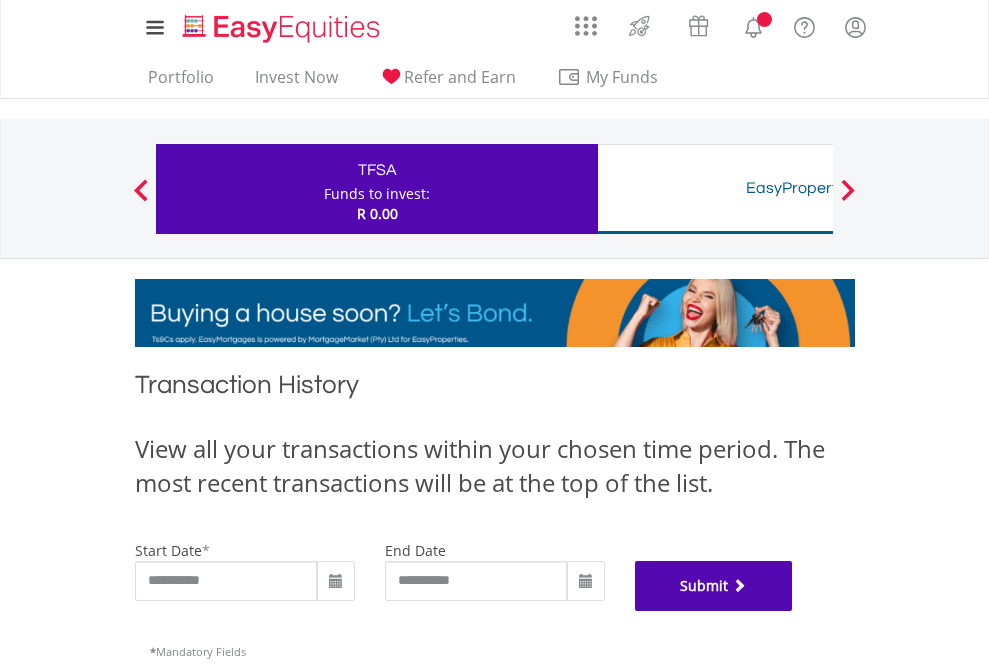 click on "Submit" at bounding box center (714, 586) 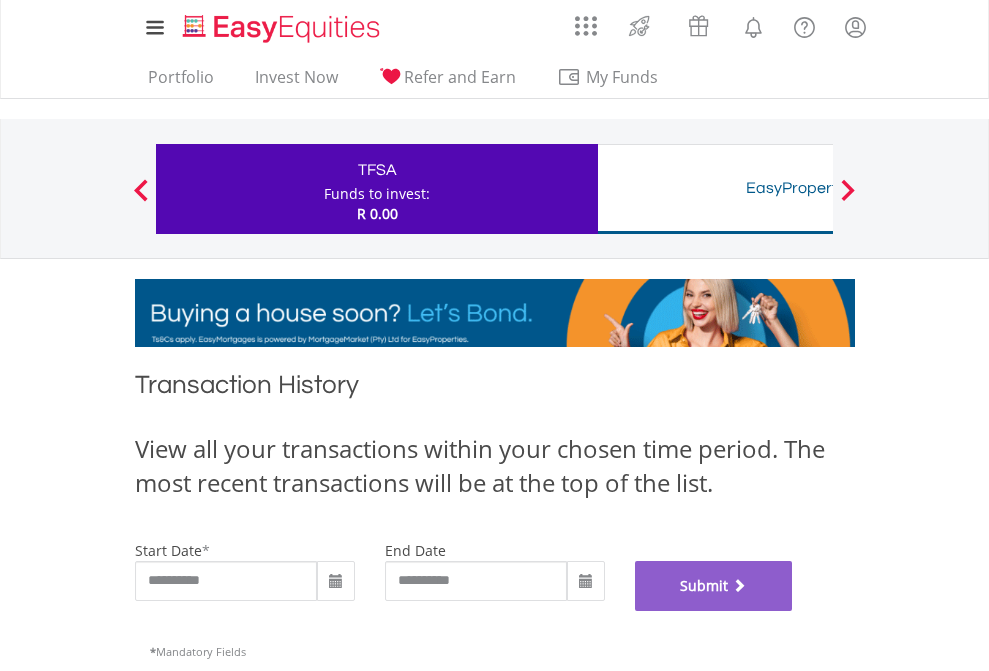 scroll, scrollTop: 811, scrollLeft: 0, axis: vertical 